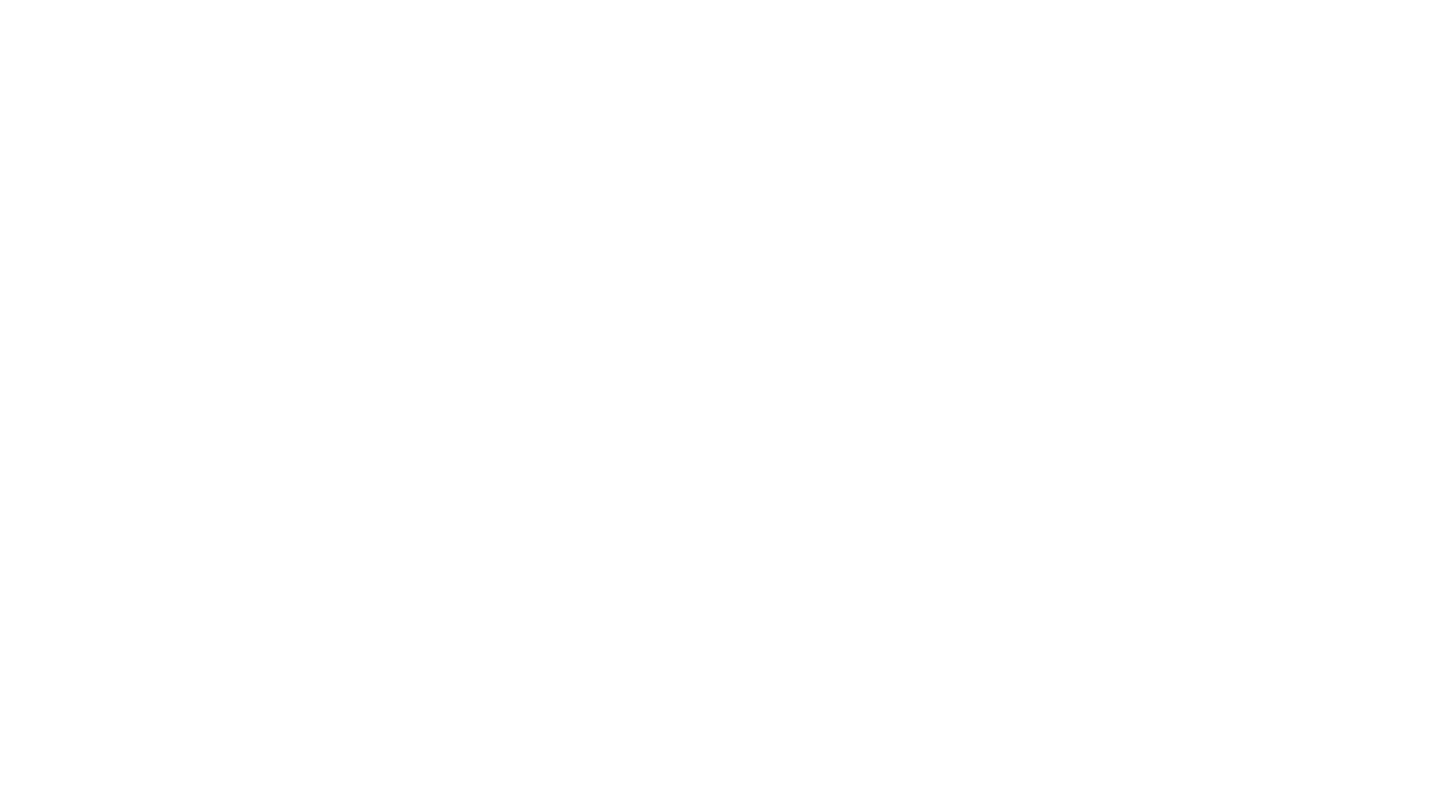 scroll, scrollTop: 0, scrollLeft: 0, axis: both 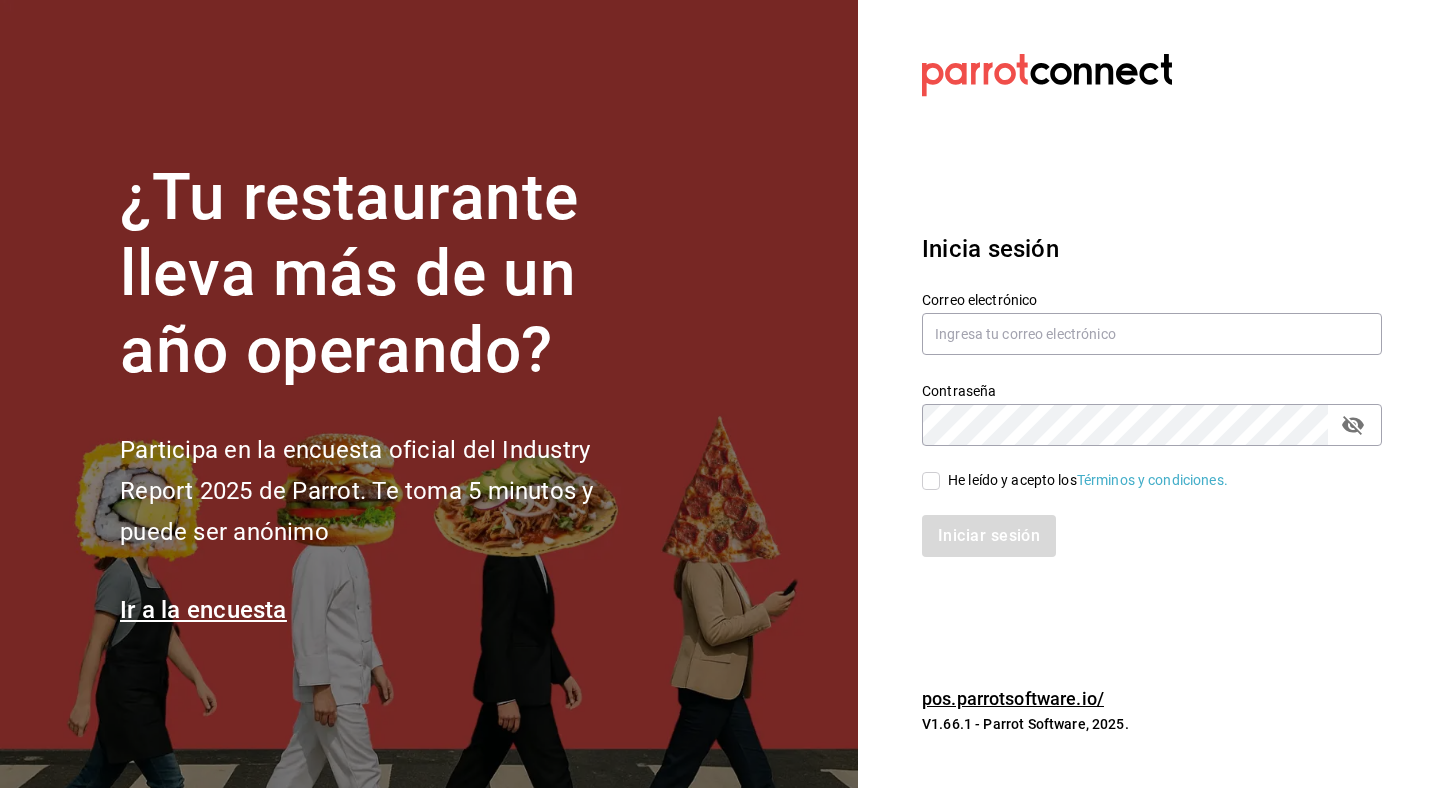 click on "Contraseña Contraseña" at bounding box center (1140, 402) 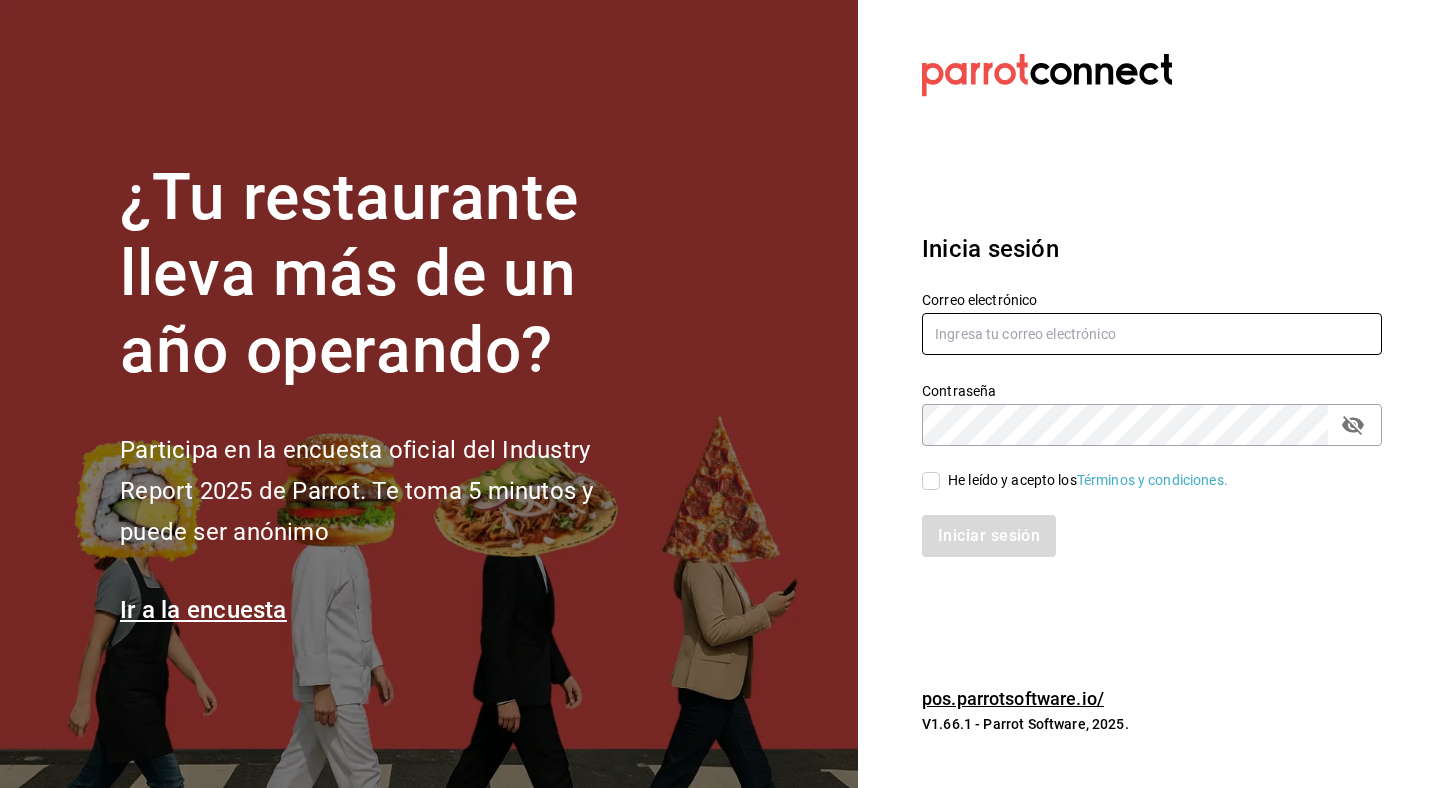 click at bounding box center (1152, 334) 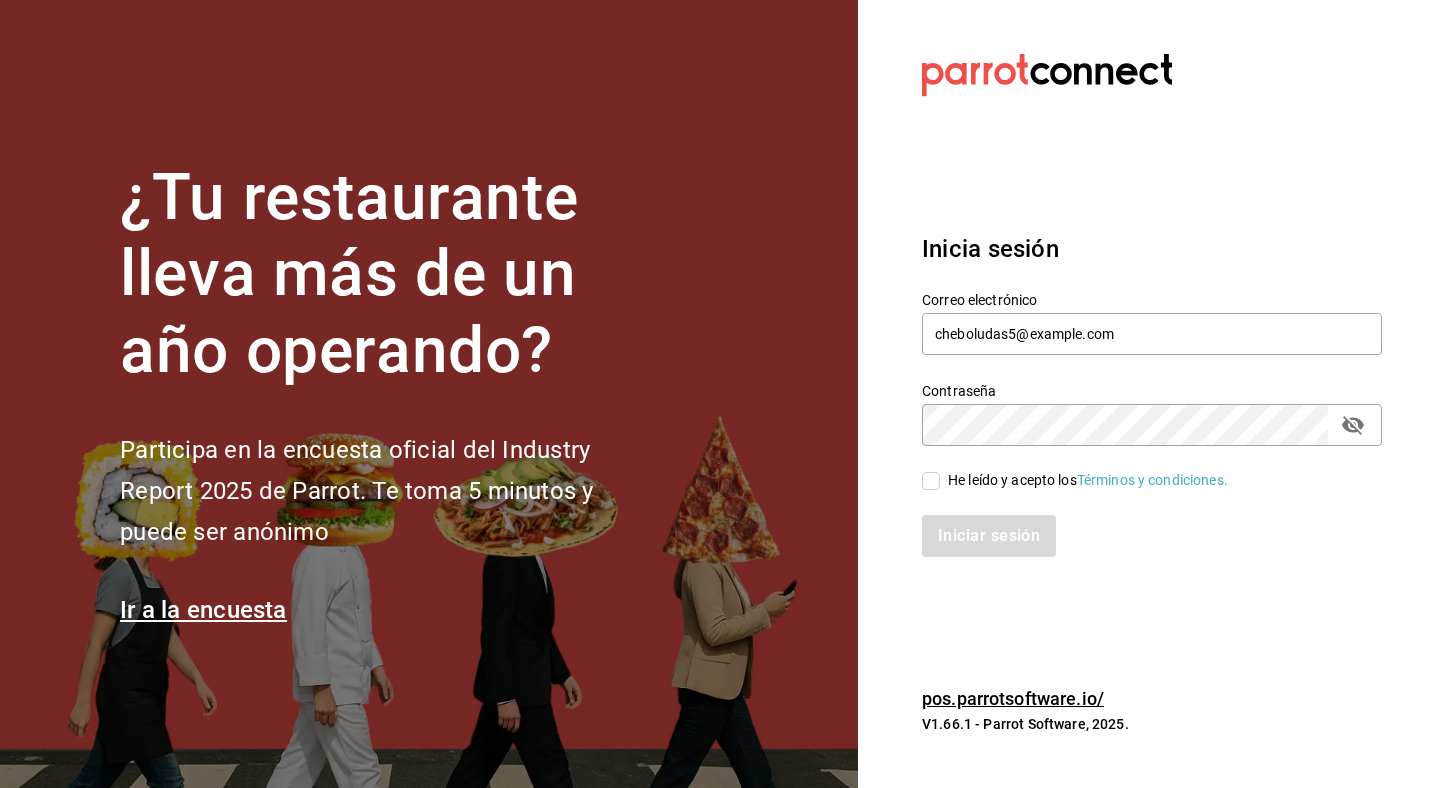 click on "He leído y acepto los  Términos y condiciones." at bounding box center [931, 481] 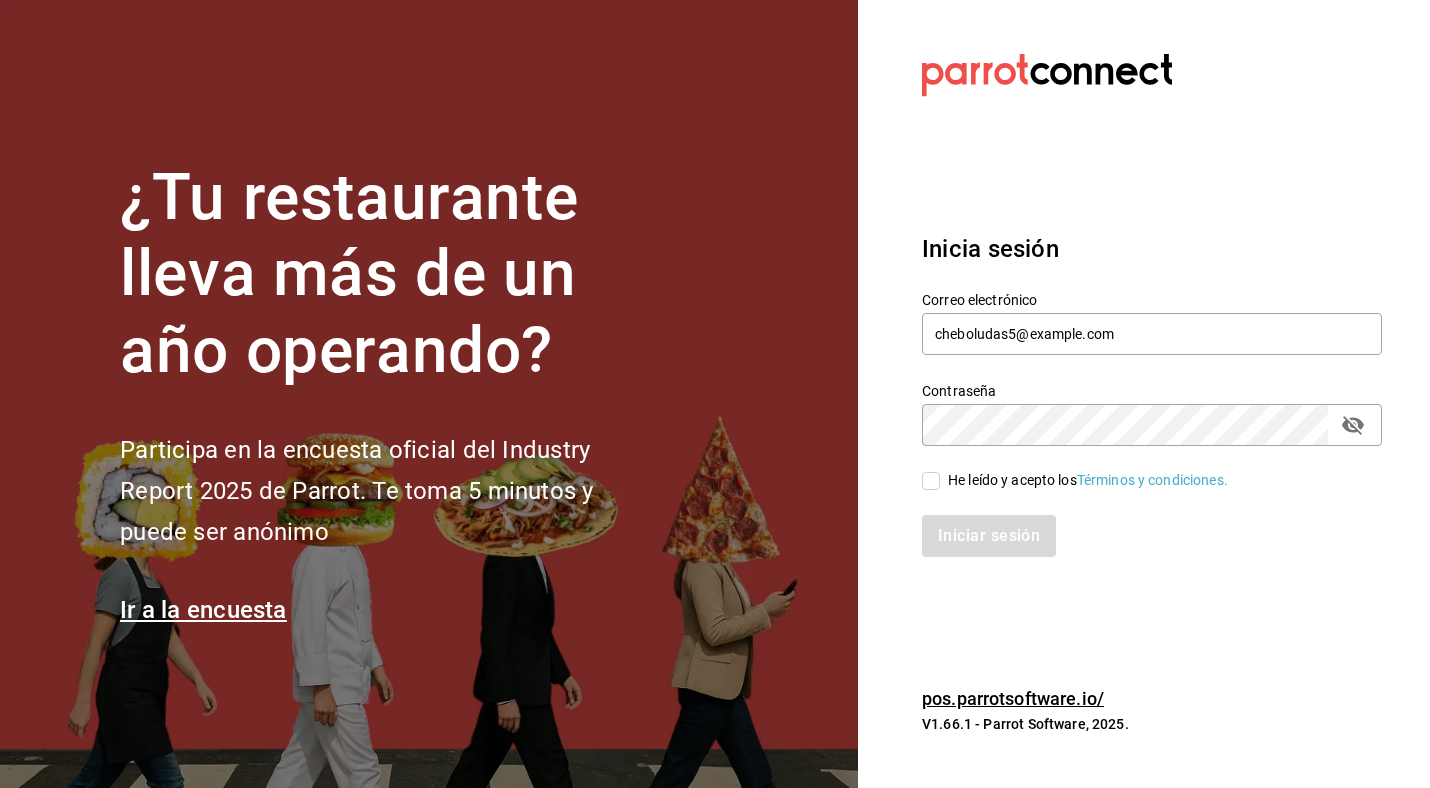 checkbox on "true" 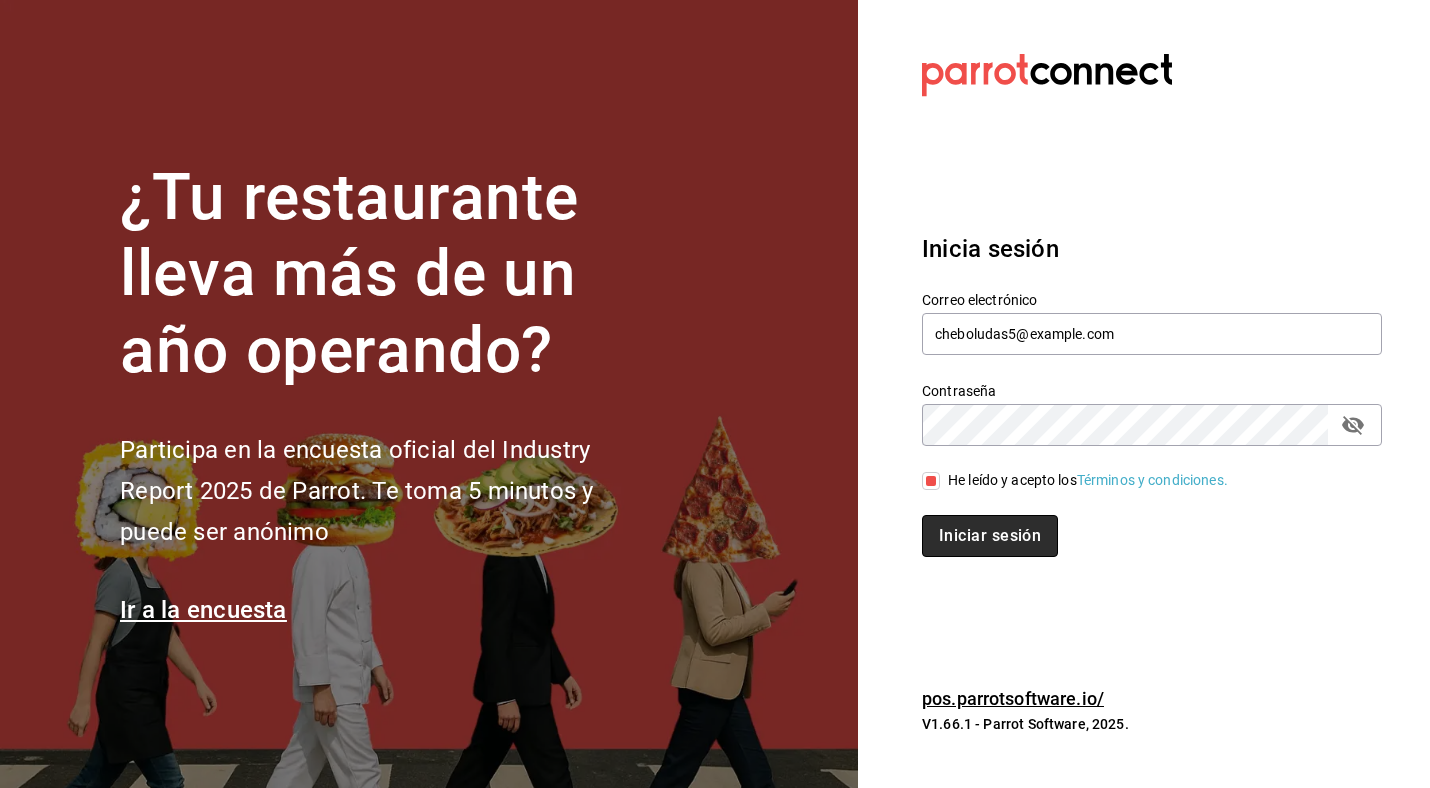 click on "Iniciar sesión" at bounding box center (990, 536) 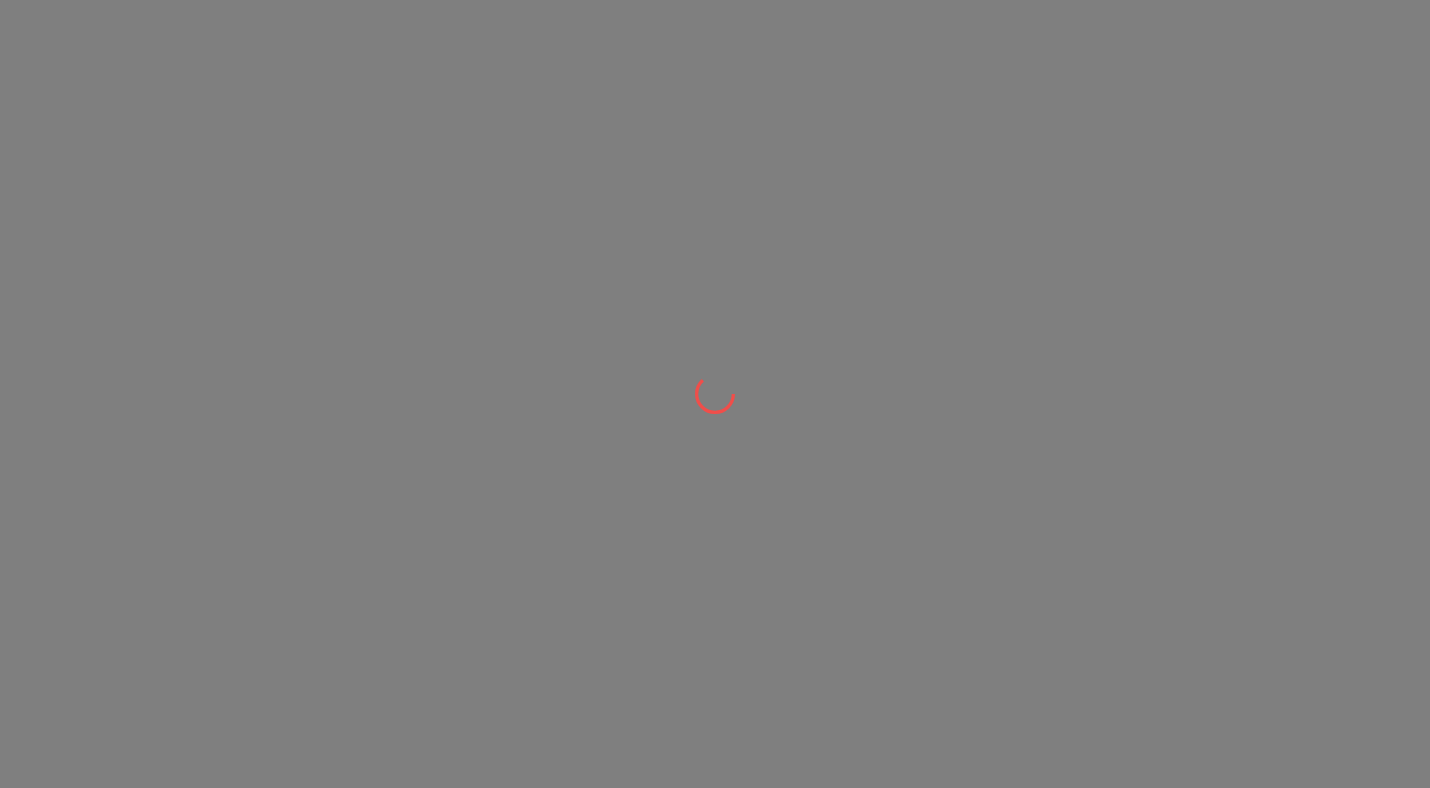 scroll, scrollTop: 0, scrollLeft: 0, axis: both 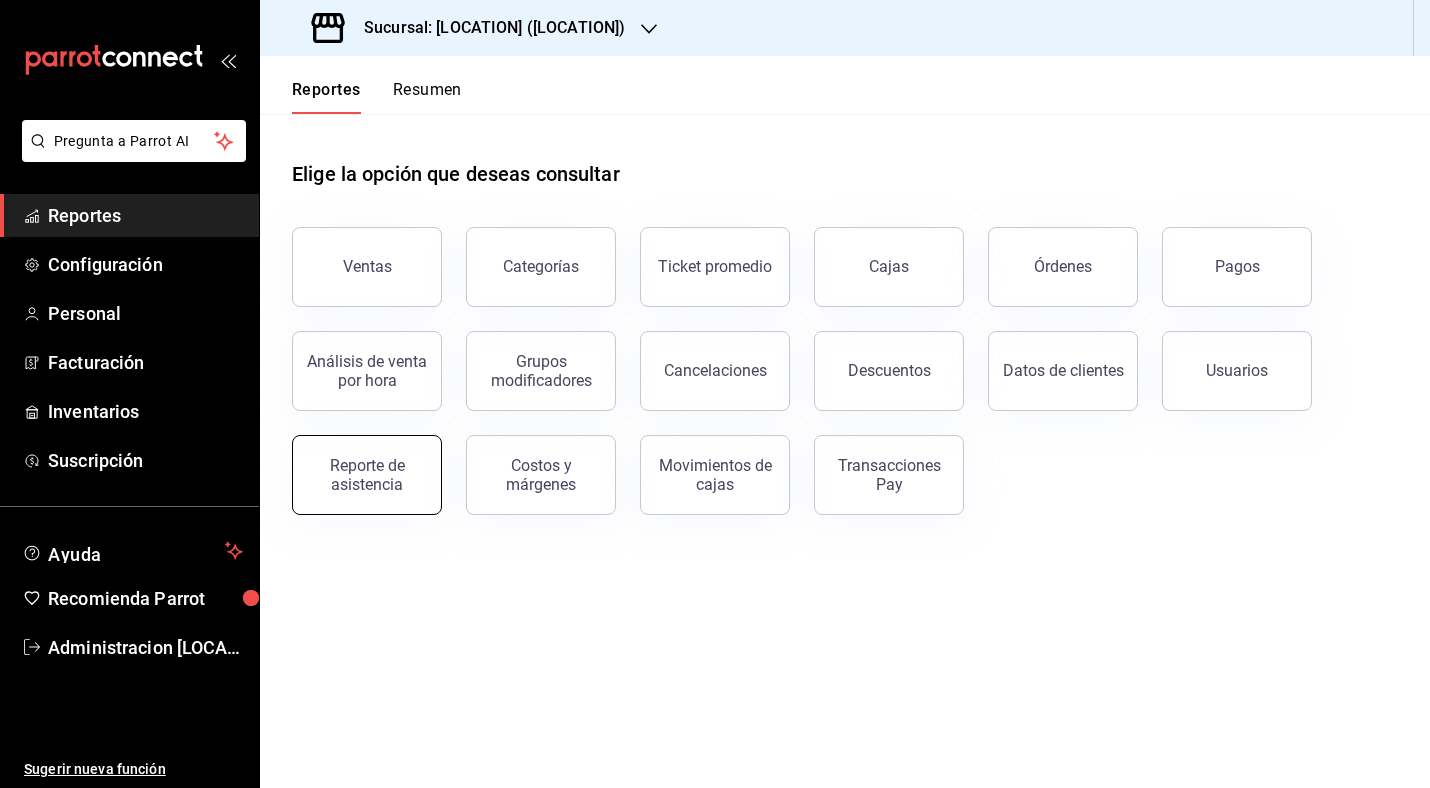 click on "Reporte de asistencia" at bounding box center [367, 475] 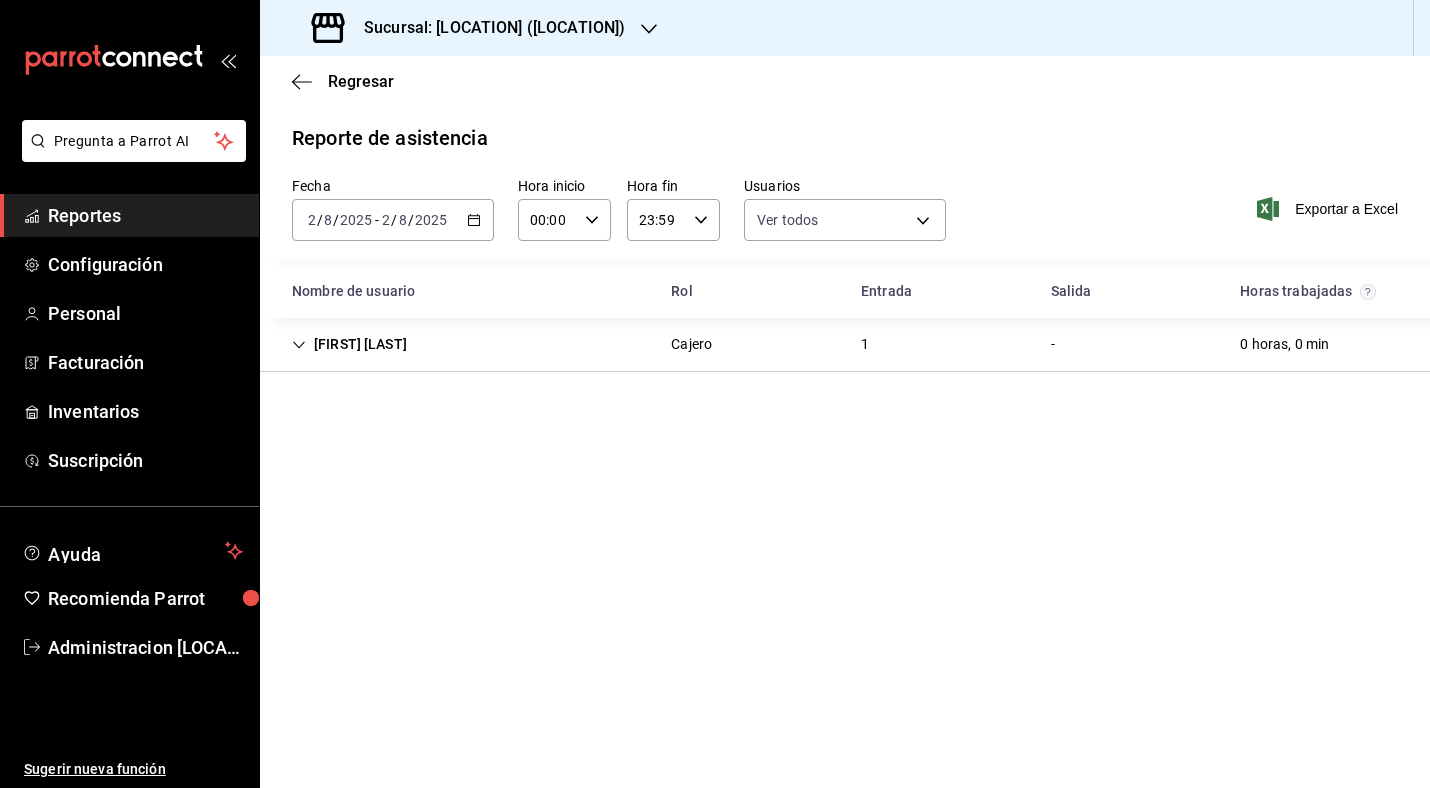 click on "2025-08-02 2 / 8 / 2025 - 2025-08-02 2 / 8 / 2025" at bounding box center (393, 220) 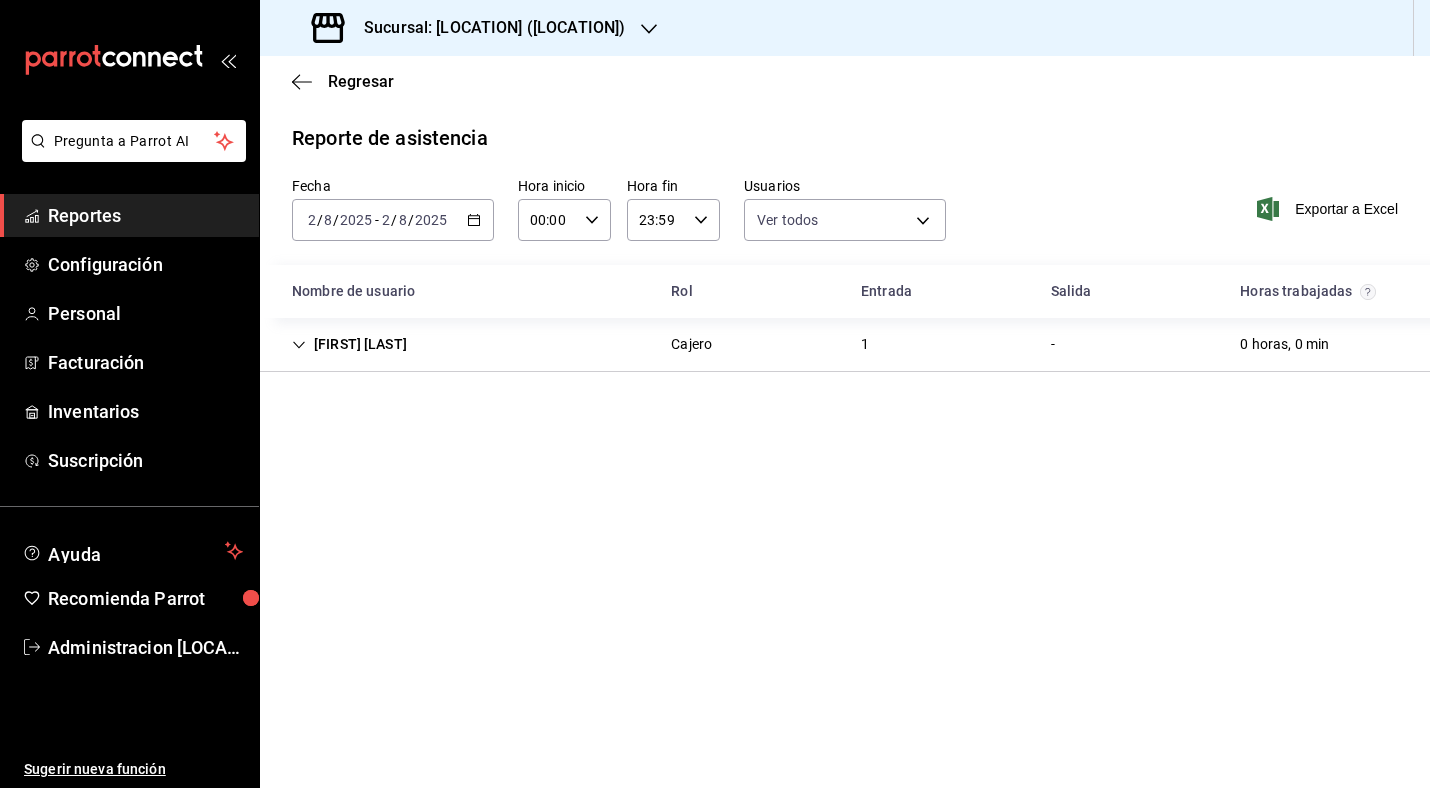 click on "2025" at bounding box center (356, 220) 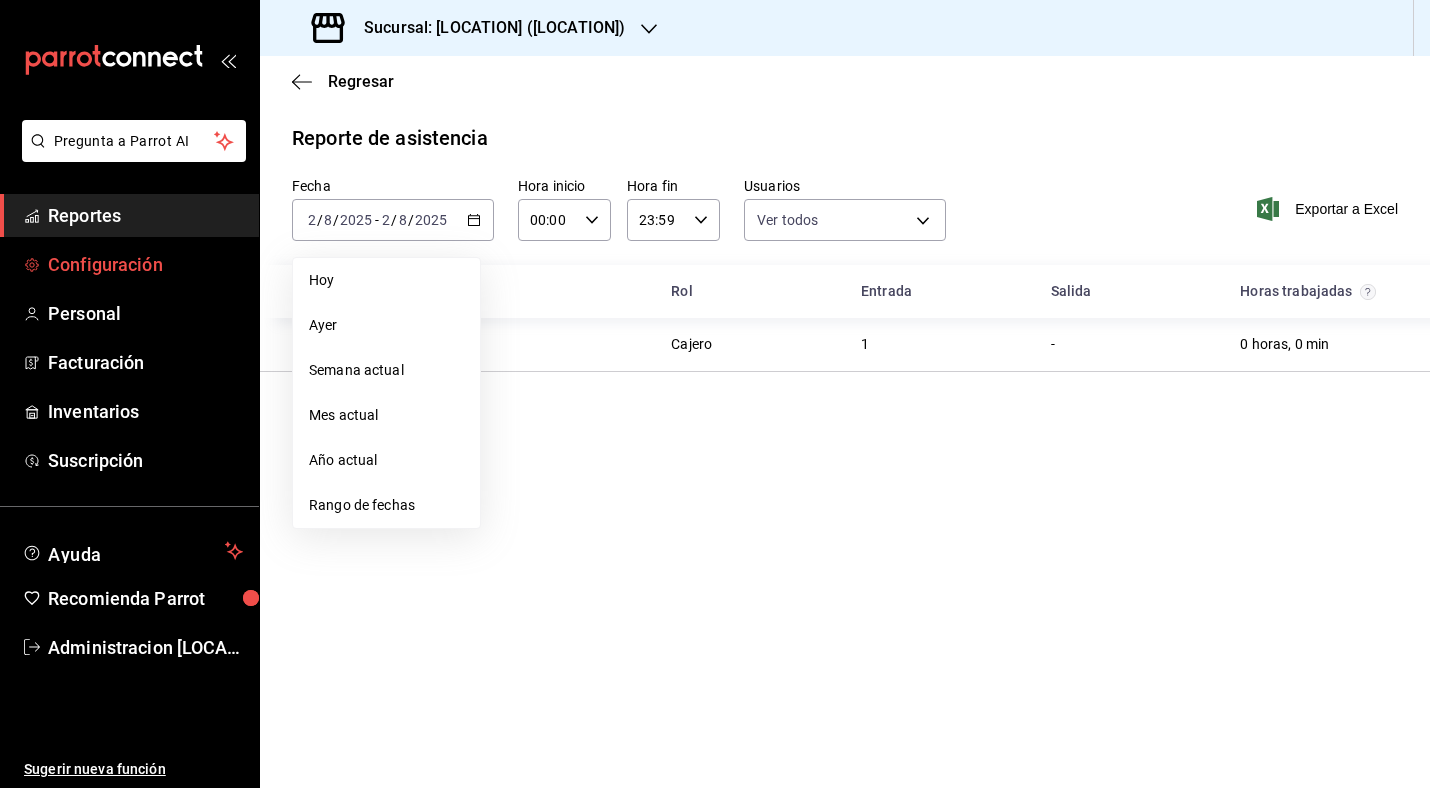 click on "Configuración" at bounding box center [145, 264] 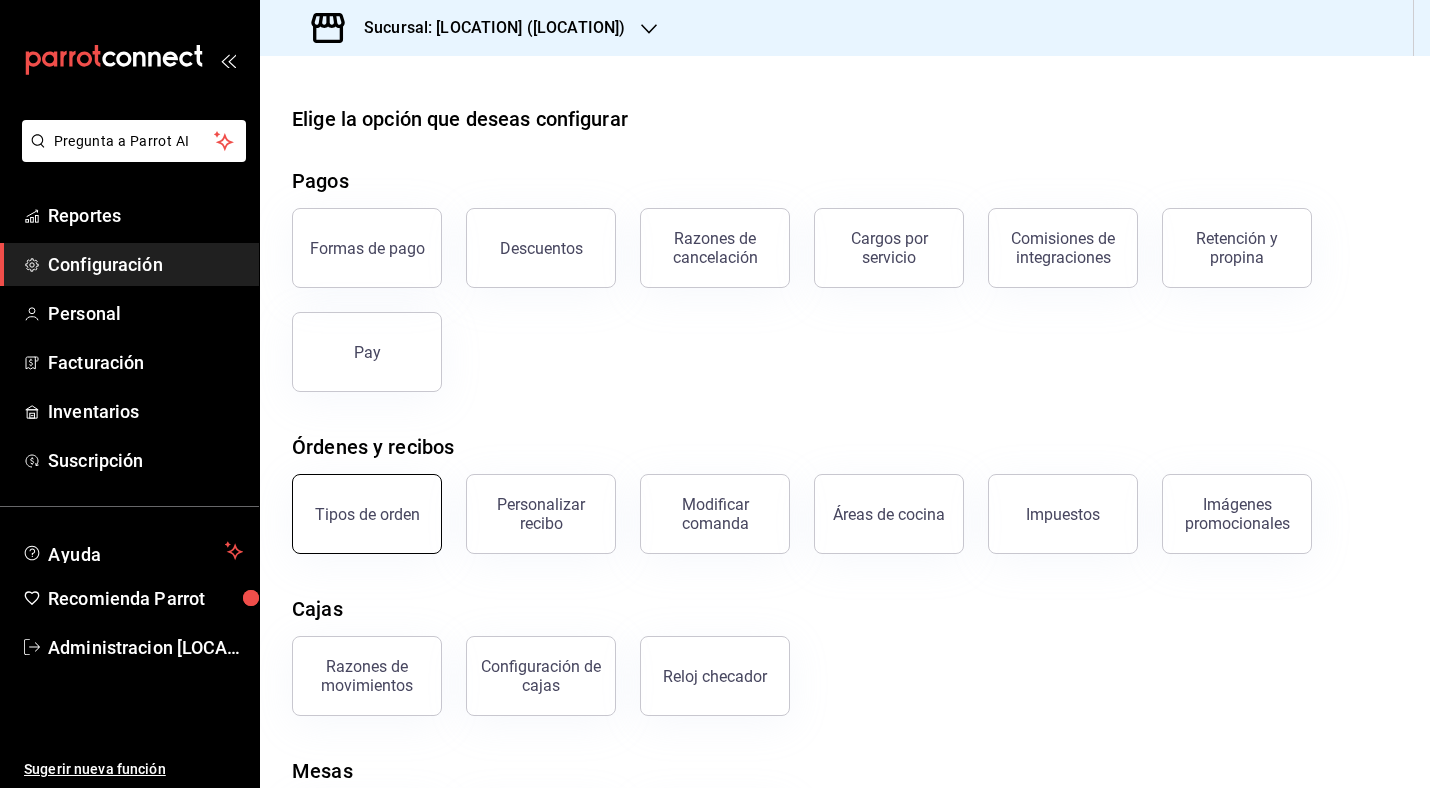 scroll, scrollTop: 122, scrollLeft: 0, axis: vertical 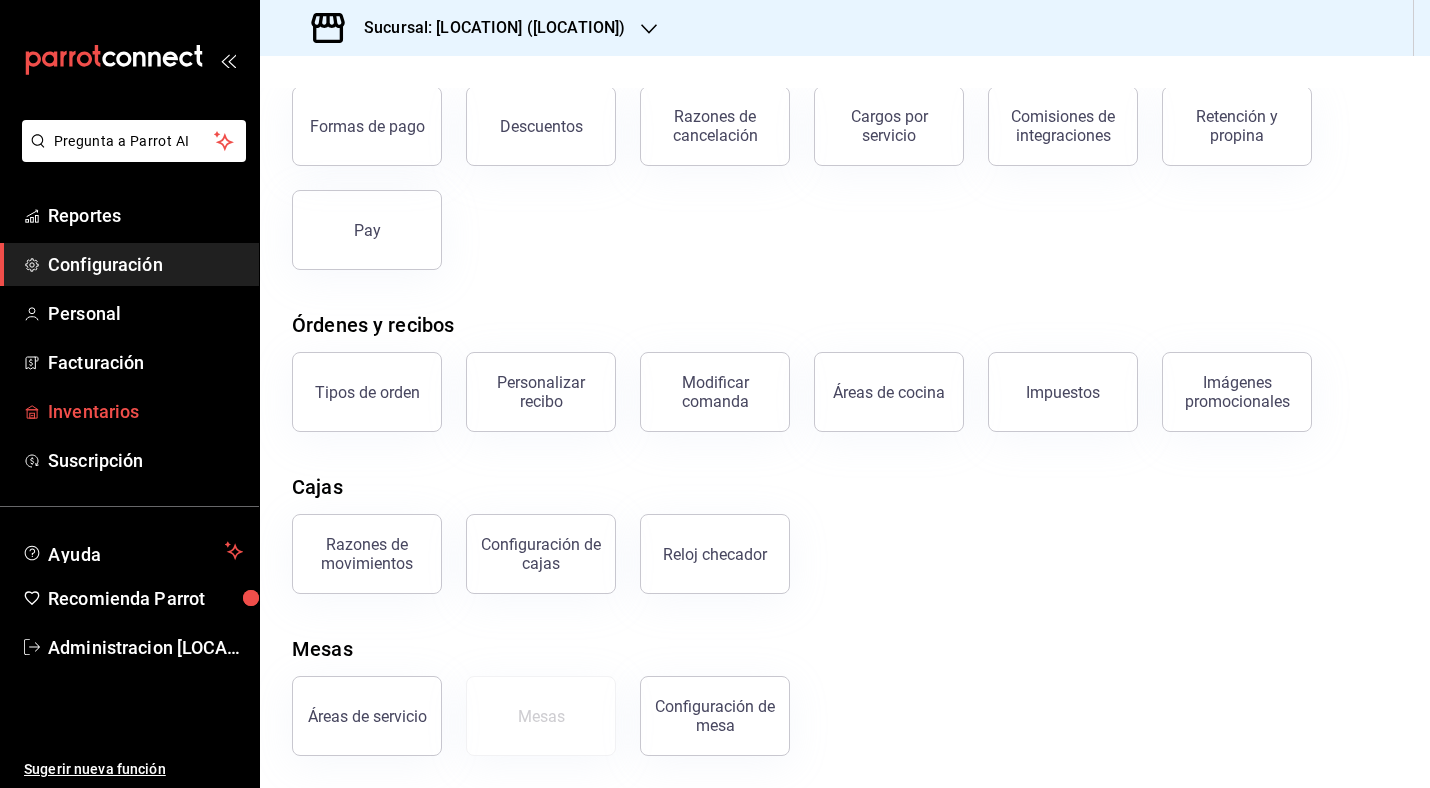 click on "Inventarios" at bounding box center (145, 411) 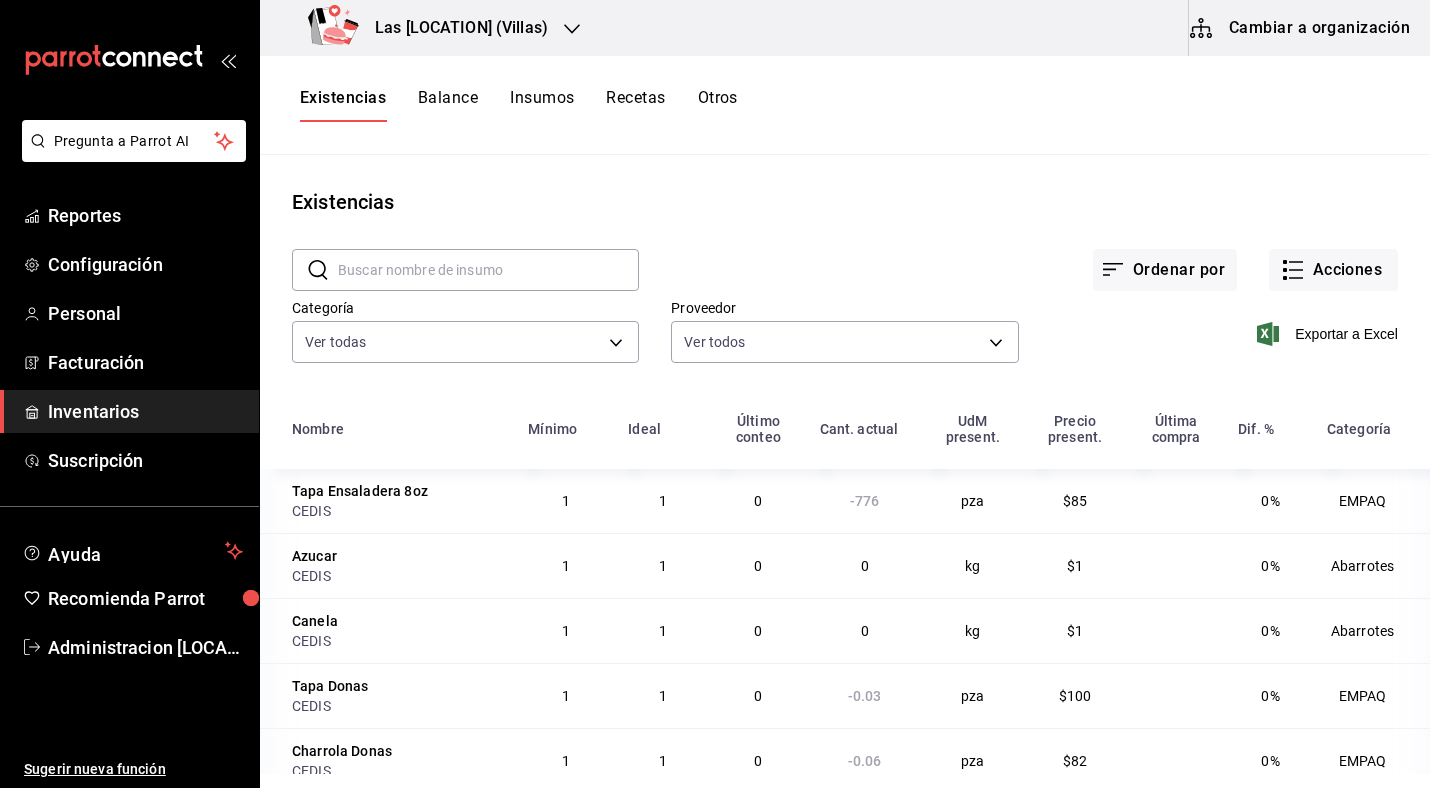 click on "Otros" at bounding box center [718, 105] 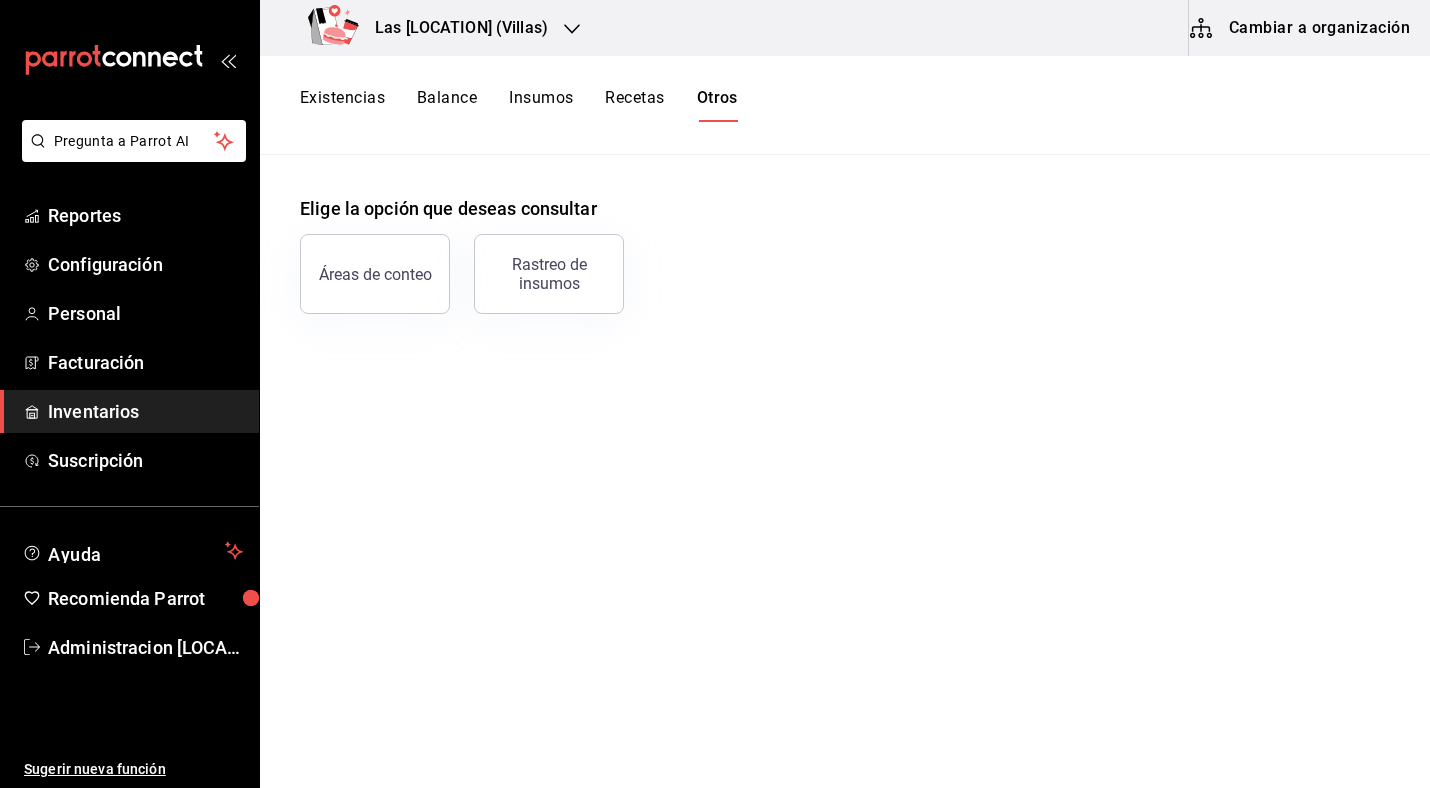 click on "Existencias Balance Insumos Recetas Otros" at bounding box center (845, 105) 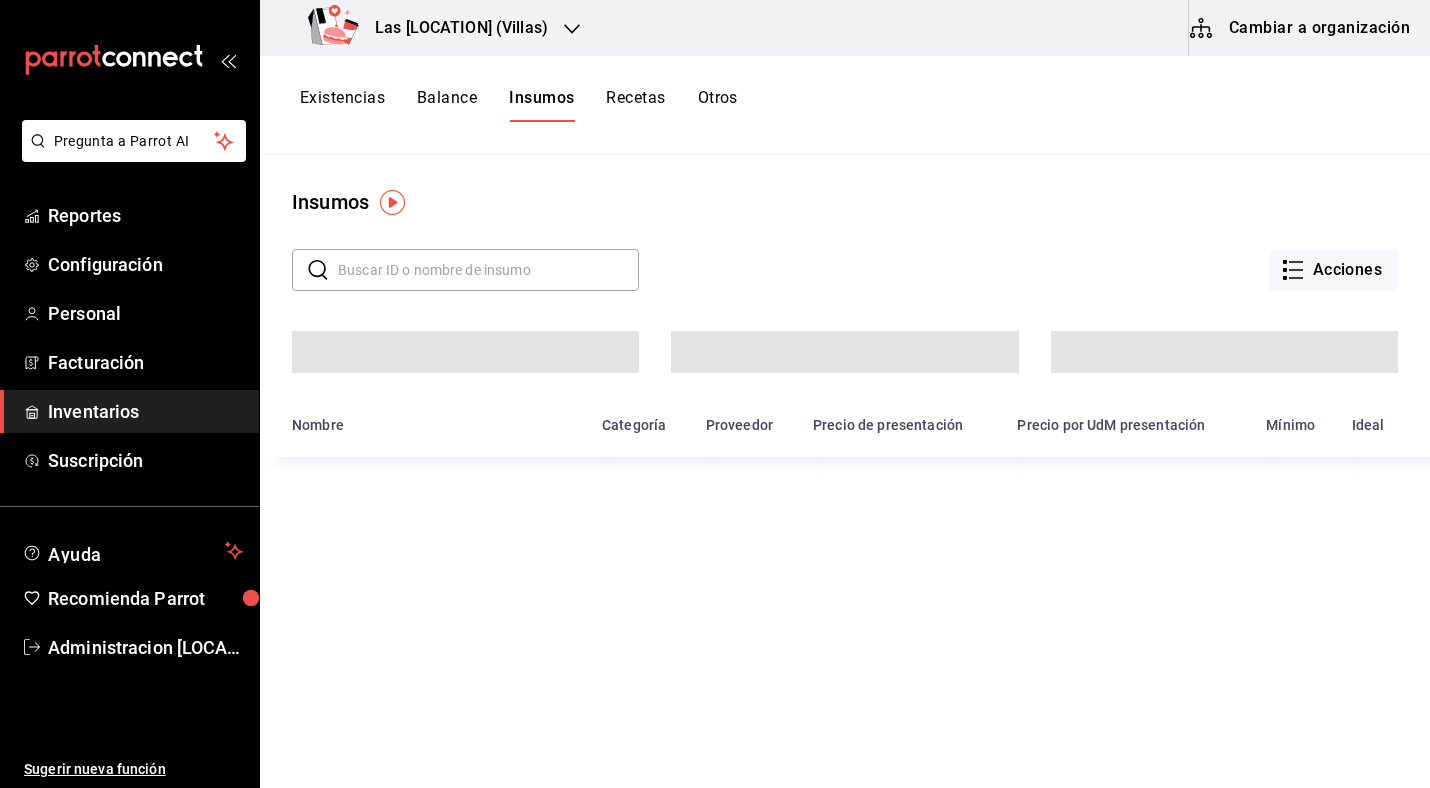 click on "Balance" at bounding box center (447, 105) 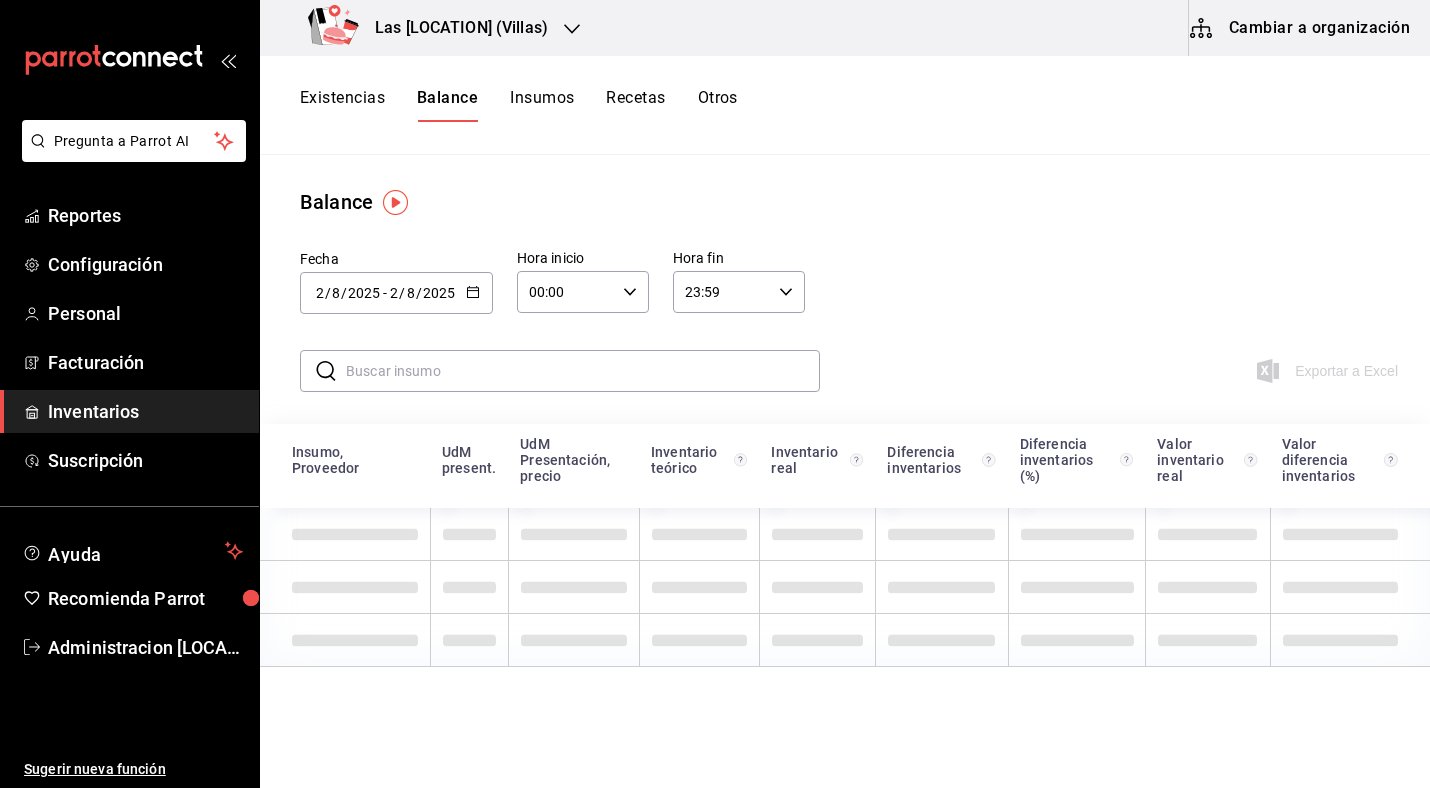 click on "Existencias" at bounding box center (342, 105) 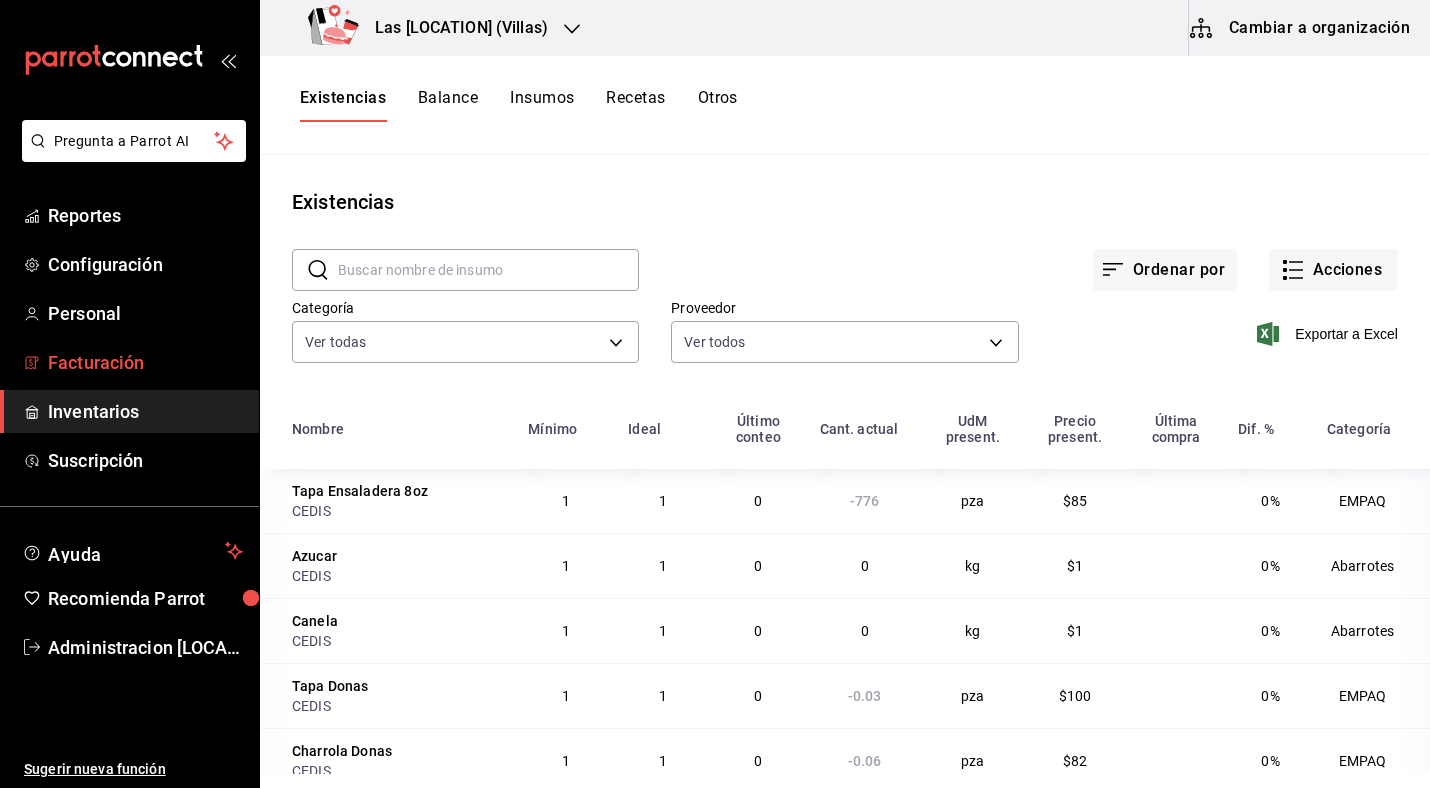 click on "Facturación" at bounding box center [145, 362] 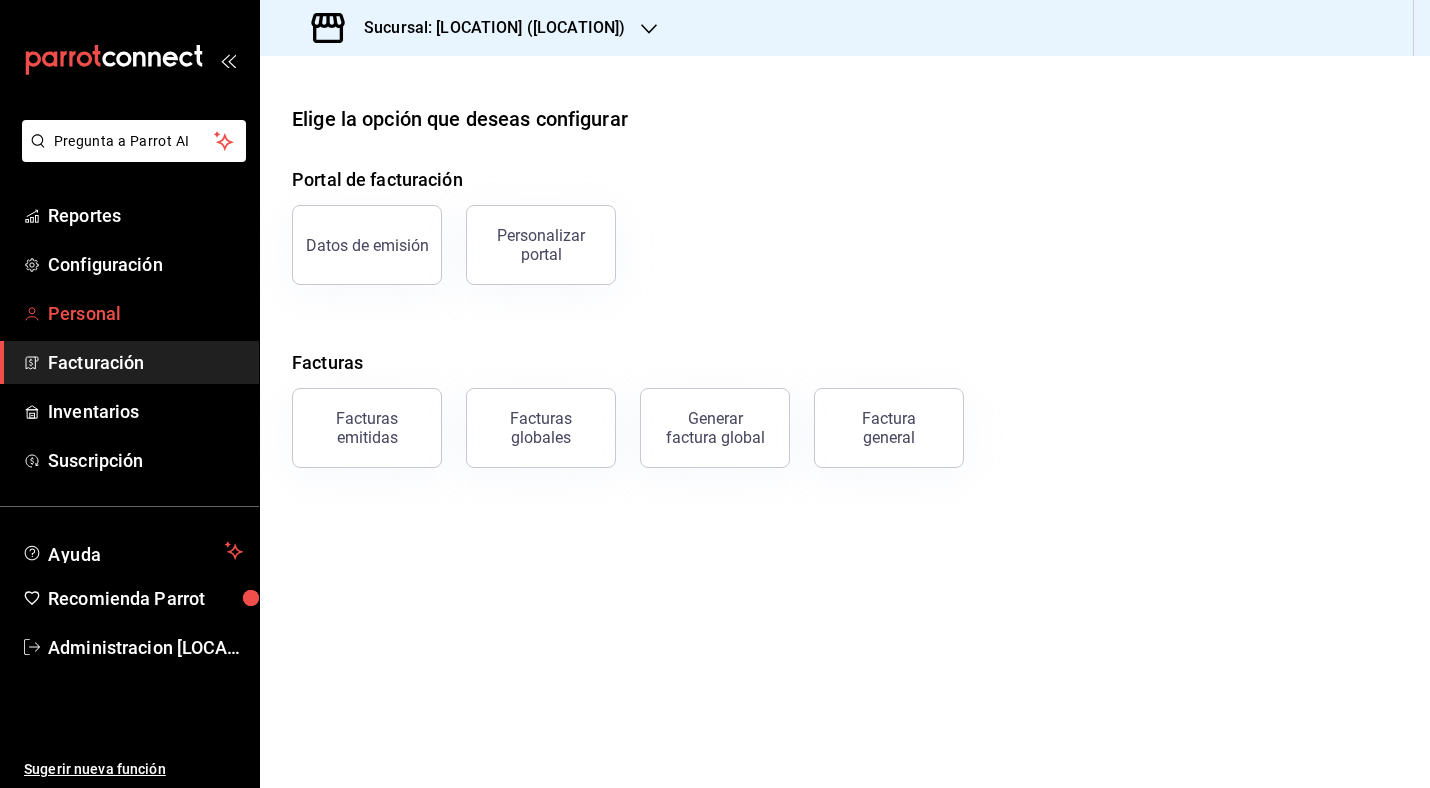 click on "Personal" at bounding box center [145, 313] 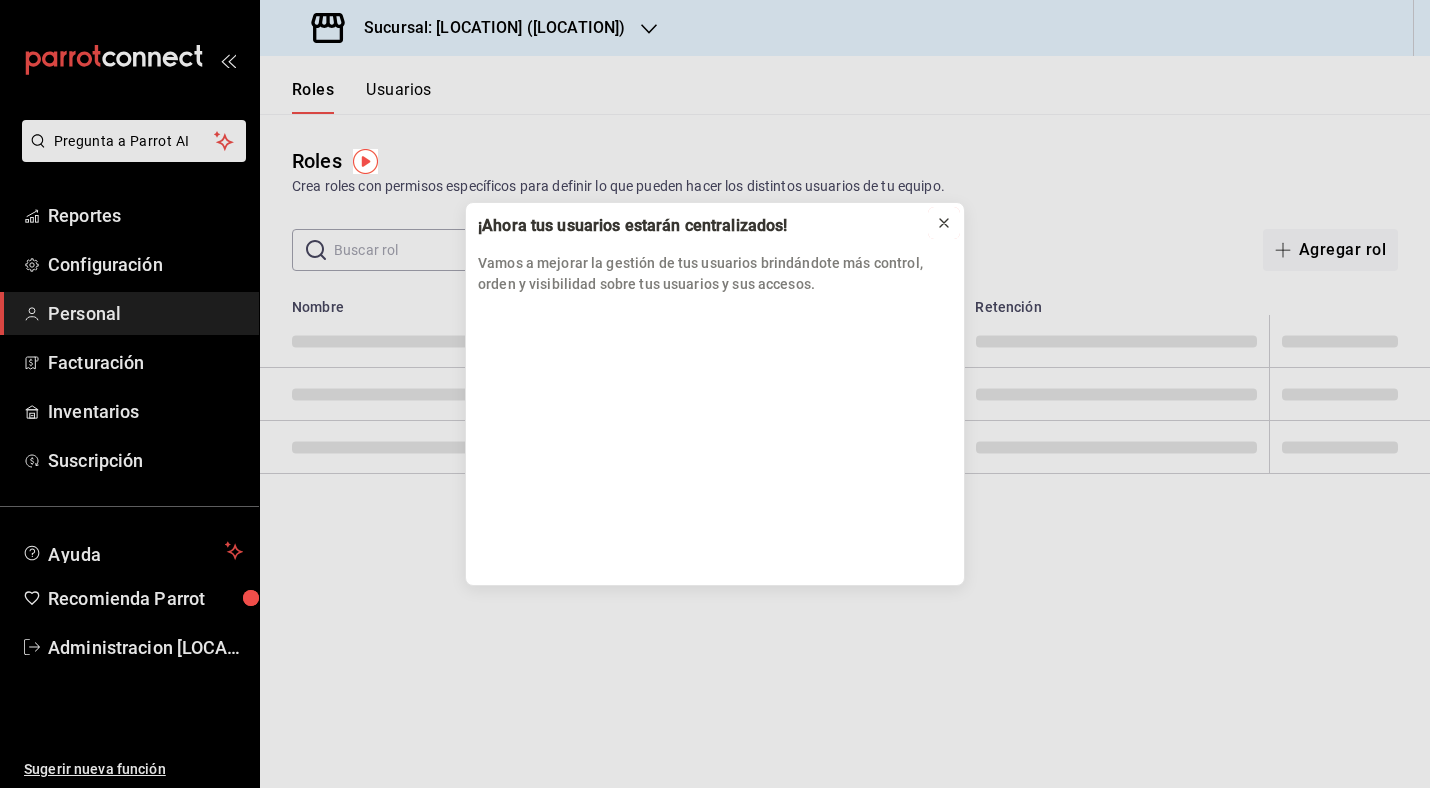 click 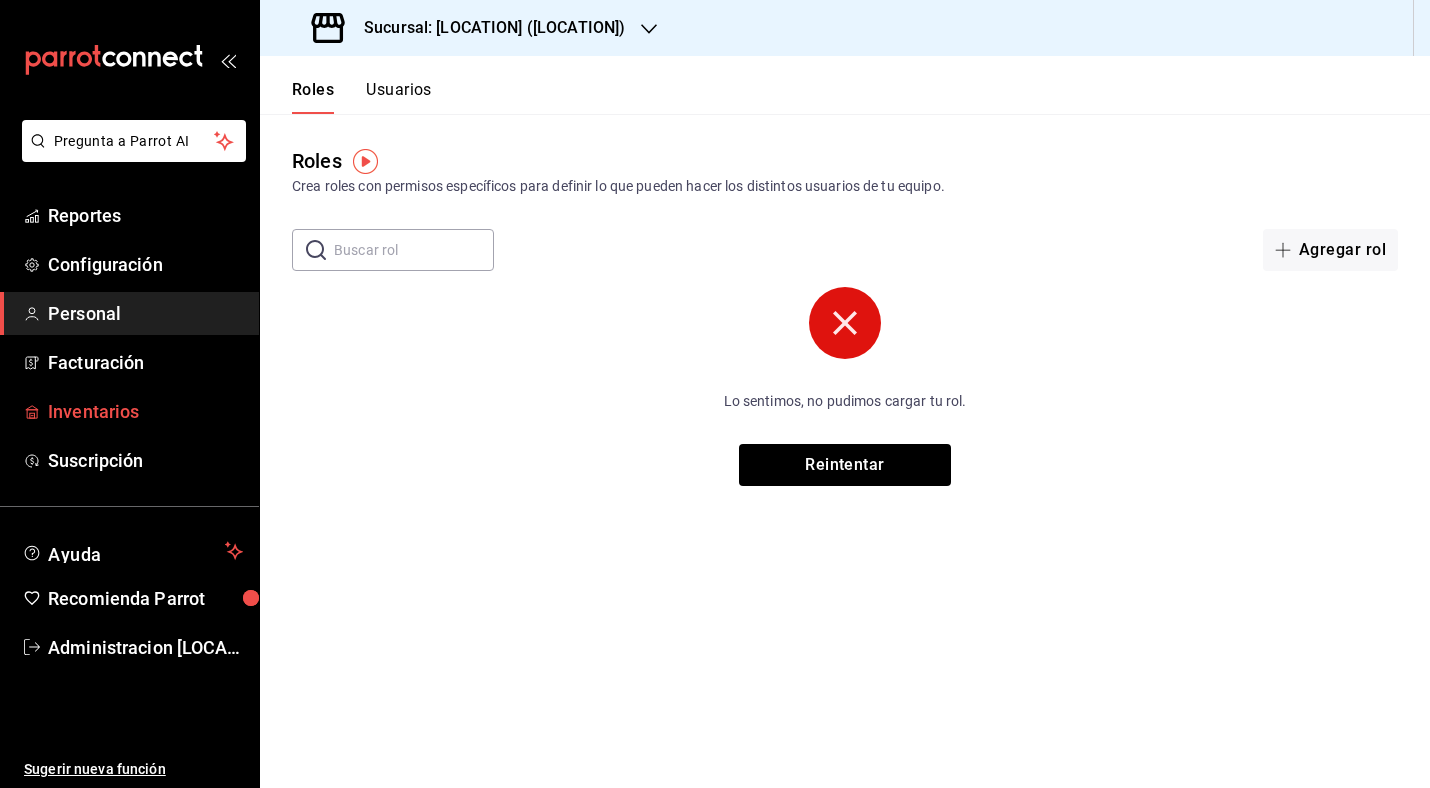 click on "Inventarios" at bounding box center (145, 411) 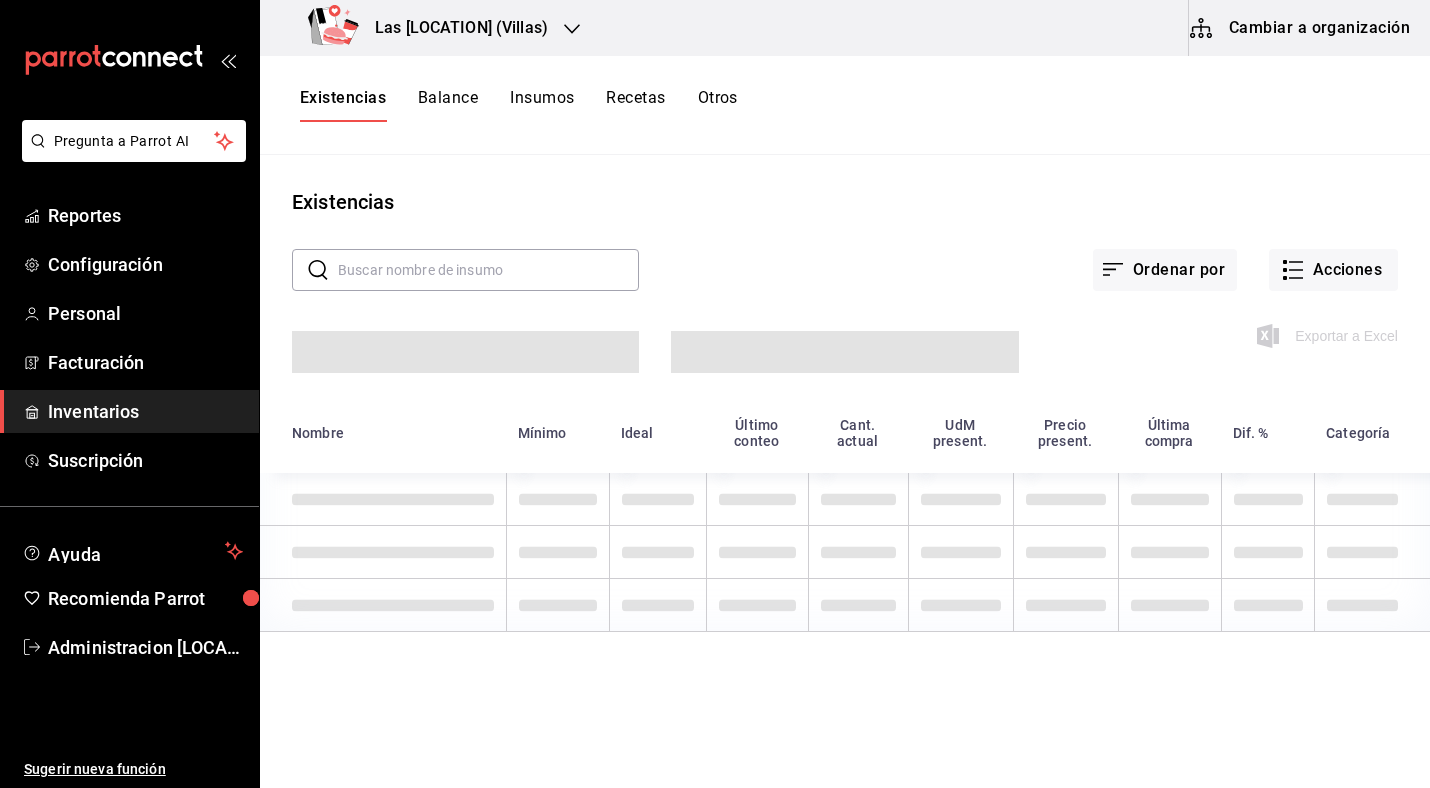 click on "Cambiar a organización" at bounding box center [1301, 28] 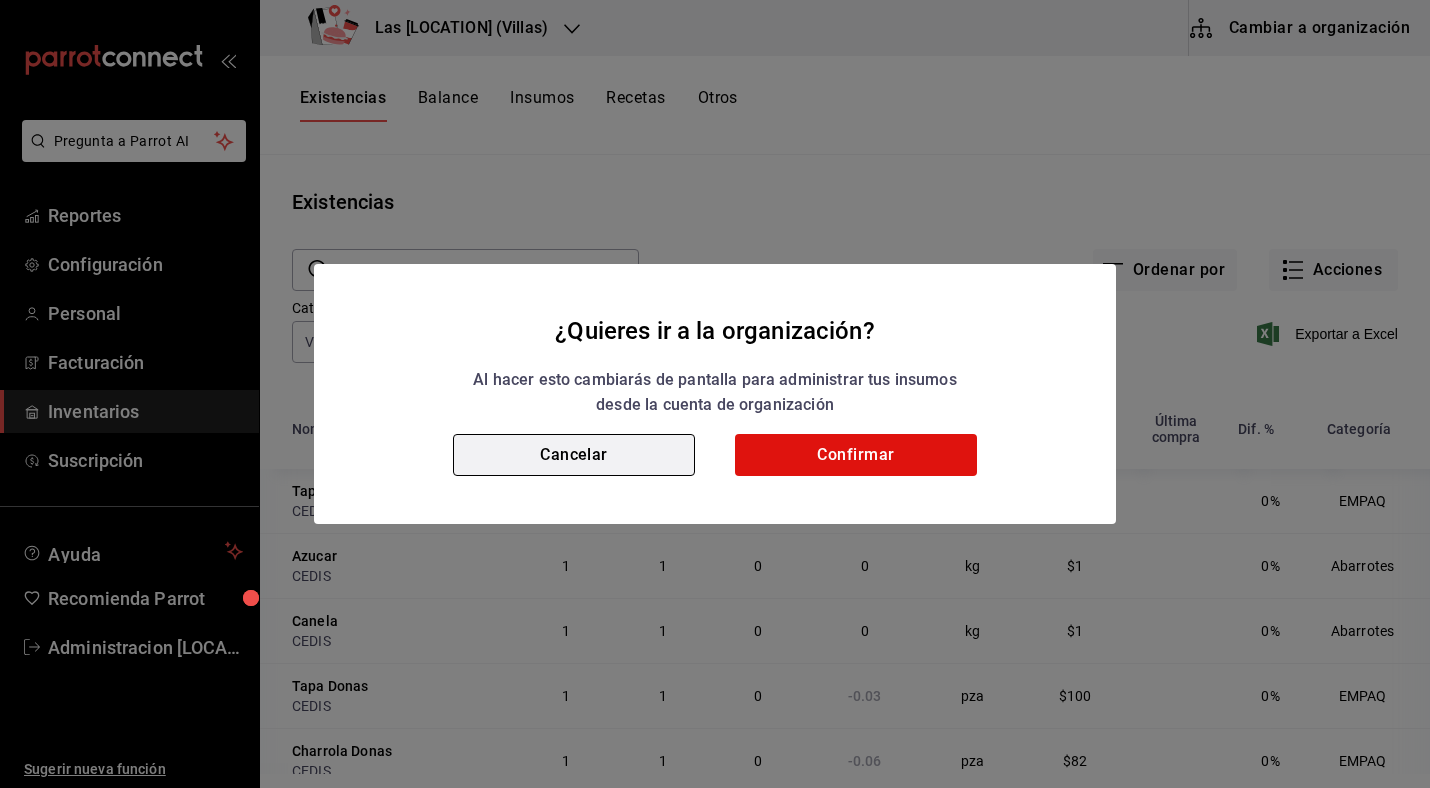 click on "Cancelar" at bounding box center [574, 455] 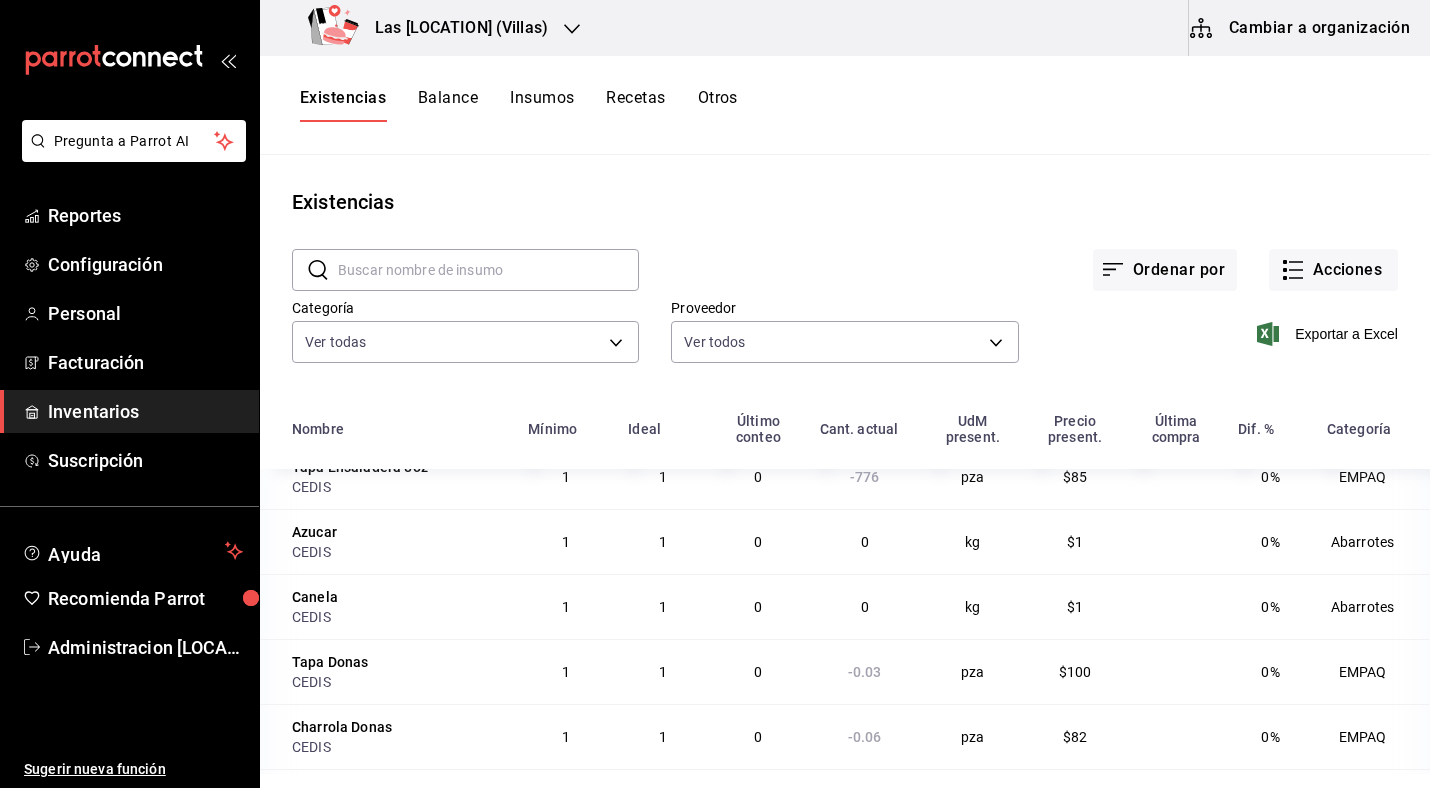 scroll, scrollTop: 27, scrollLeft: 0, axis: vertical 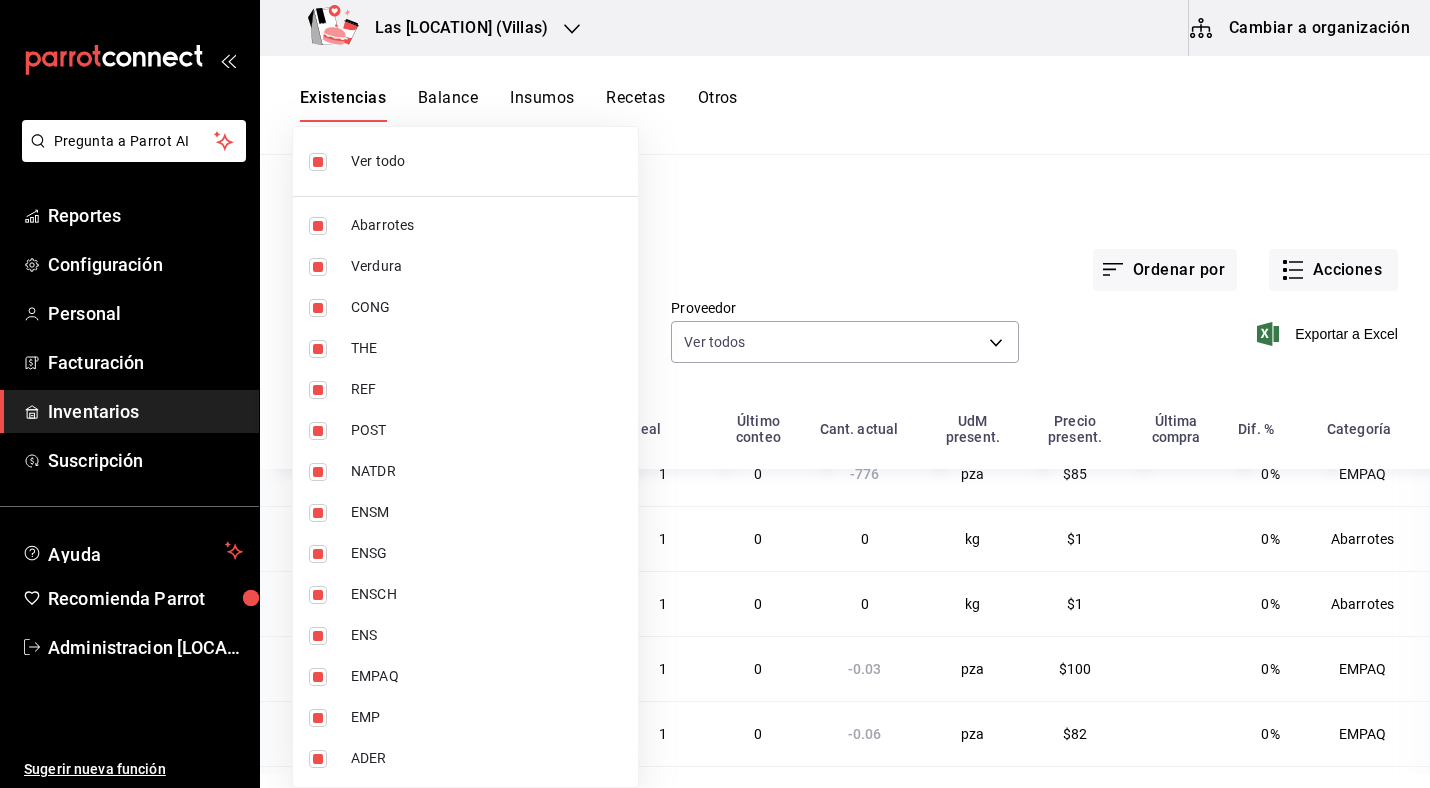 click on "Pregunta a Parrot AI Reportes Configuración Personal Facturación Inventarios Suscripción Ayuda Recomienda Parrot Administracion [LOCATION] Sugerir nueva función Las [LOCATION] ([LOCATION]) Cambiar a organización Existencias Balance Insumos Recetas Otros Existencias ​ ​ Ordenar por Acciones Categoría Ver todas [UUID],[UUID],[UUID],[UUID],[UUID],[UUID],[UUID],[UUID],[UUID],[UUID],[UUID],[UUID],[UUID],[UUID] Proveedor Ver todos Exportar a Excel Nombre Mínimo Ideal Último conteo Cant. actual UdM present. Precio present. Última compra Dif. % Categoría Tapa Ensaladera 8oz CEDIS 1 1" at bounding box center (715, 387) 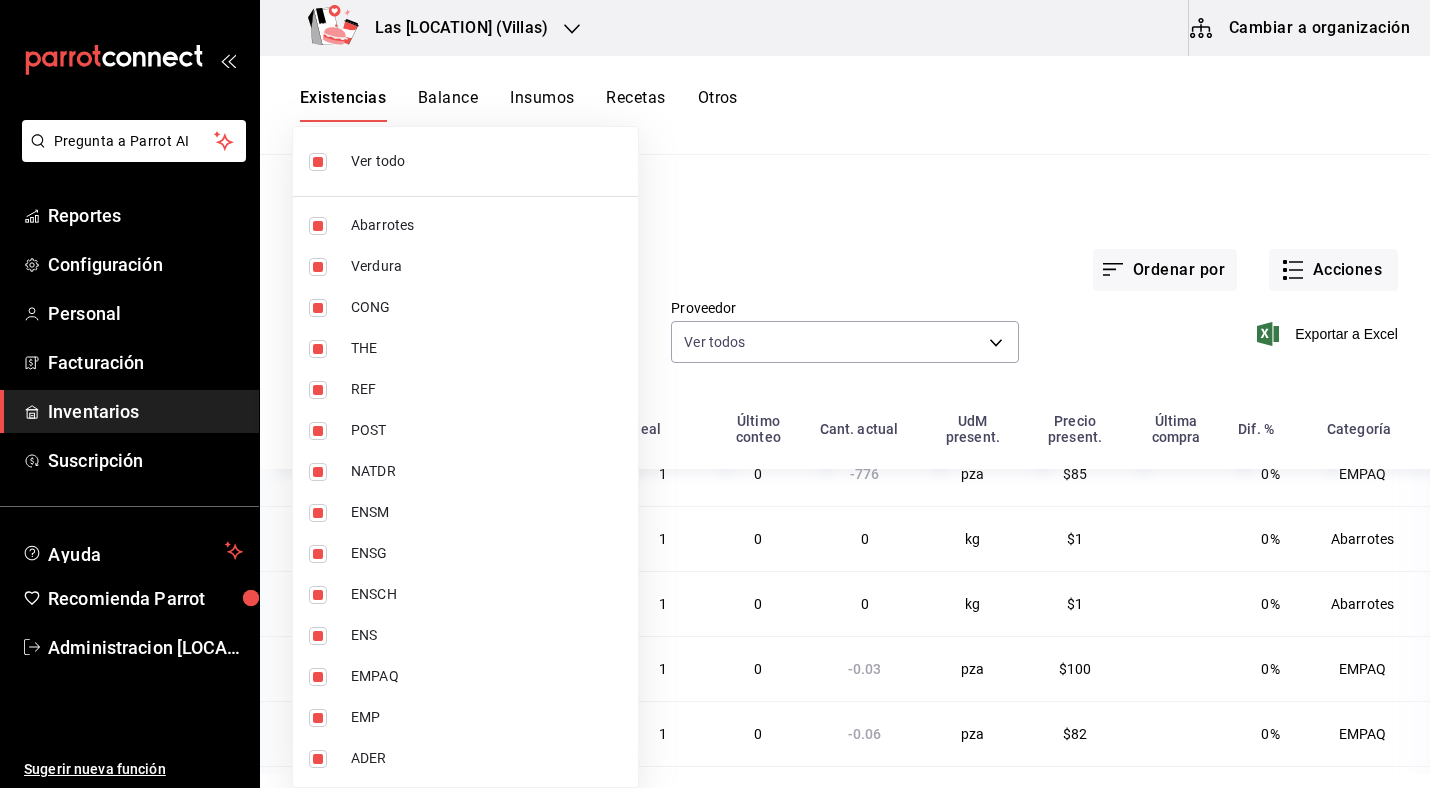 click at bounding box center [715, 394] 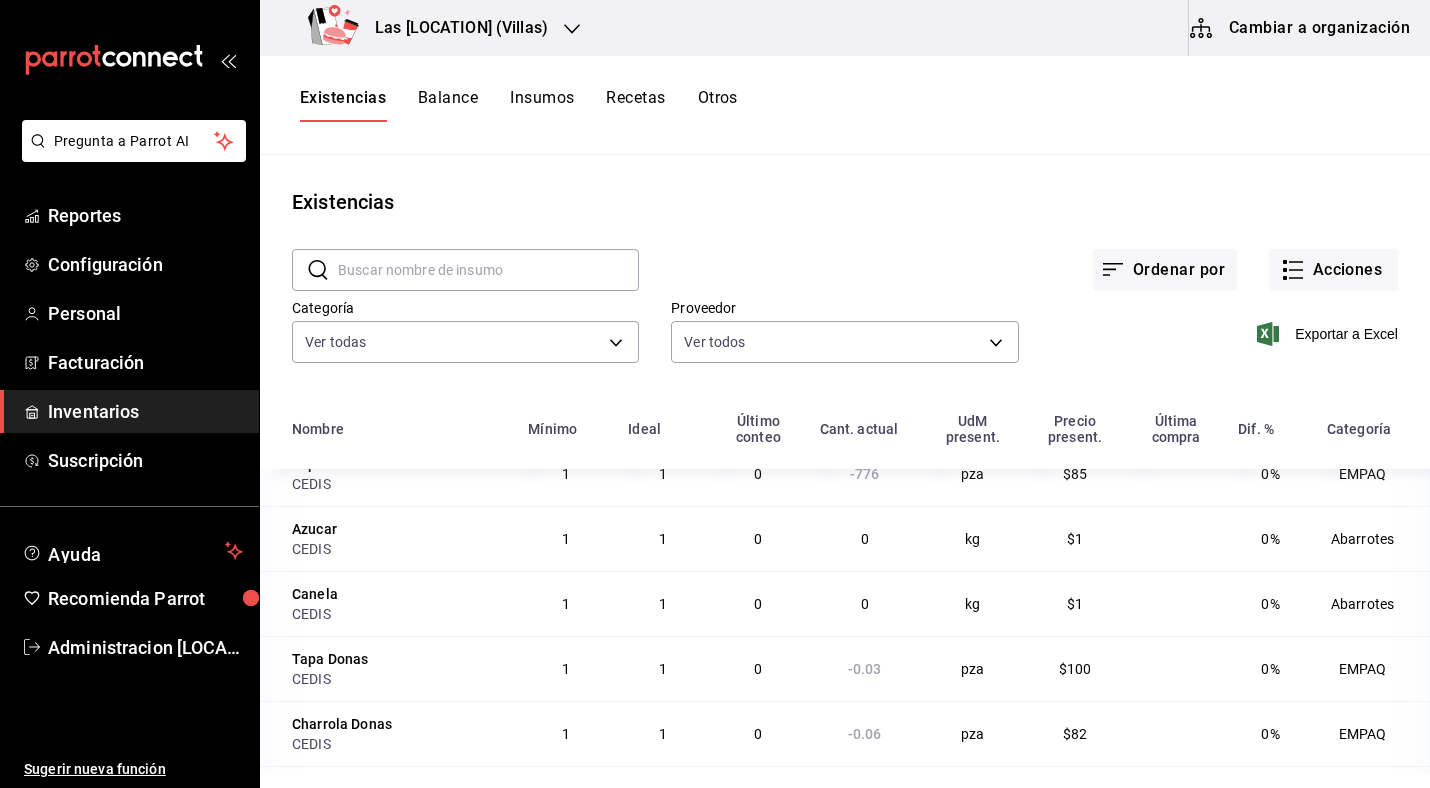 click on "Balance" at bounding box center (448, 105) 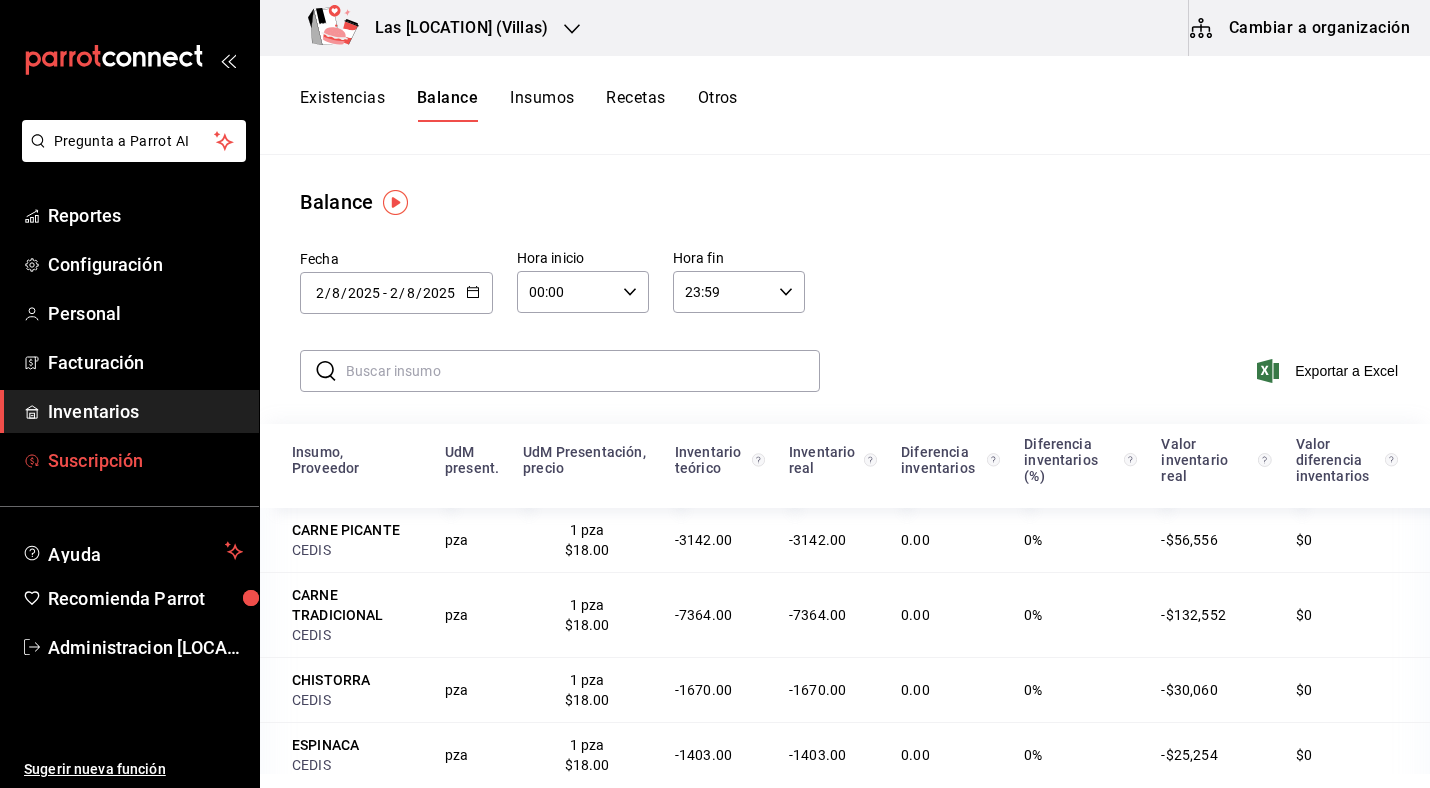 click on "Suscripción" at bounding box center (129, 460) 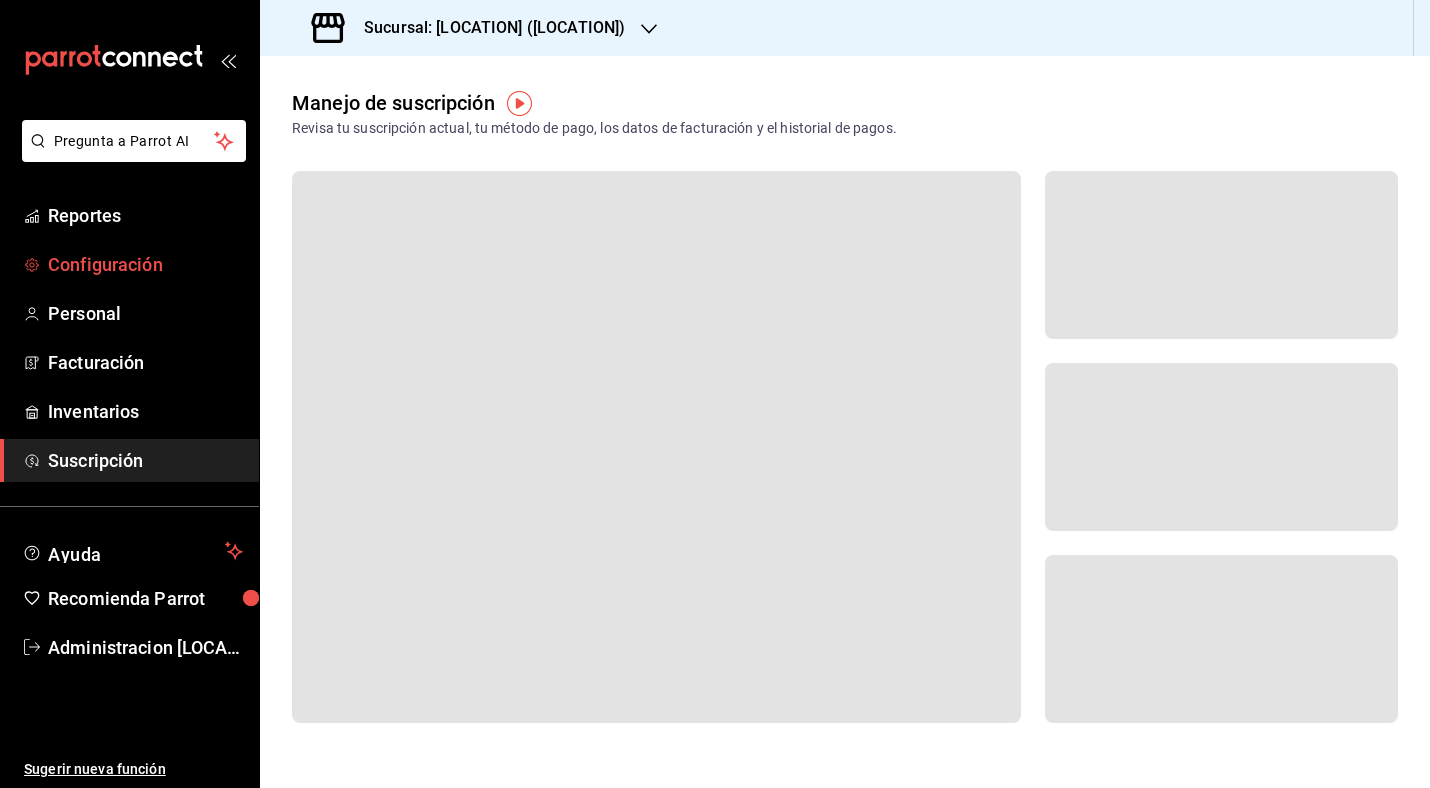 click on "Configuración" at bounding box center (145, 264) 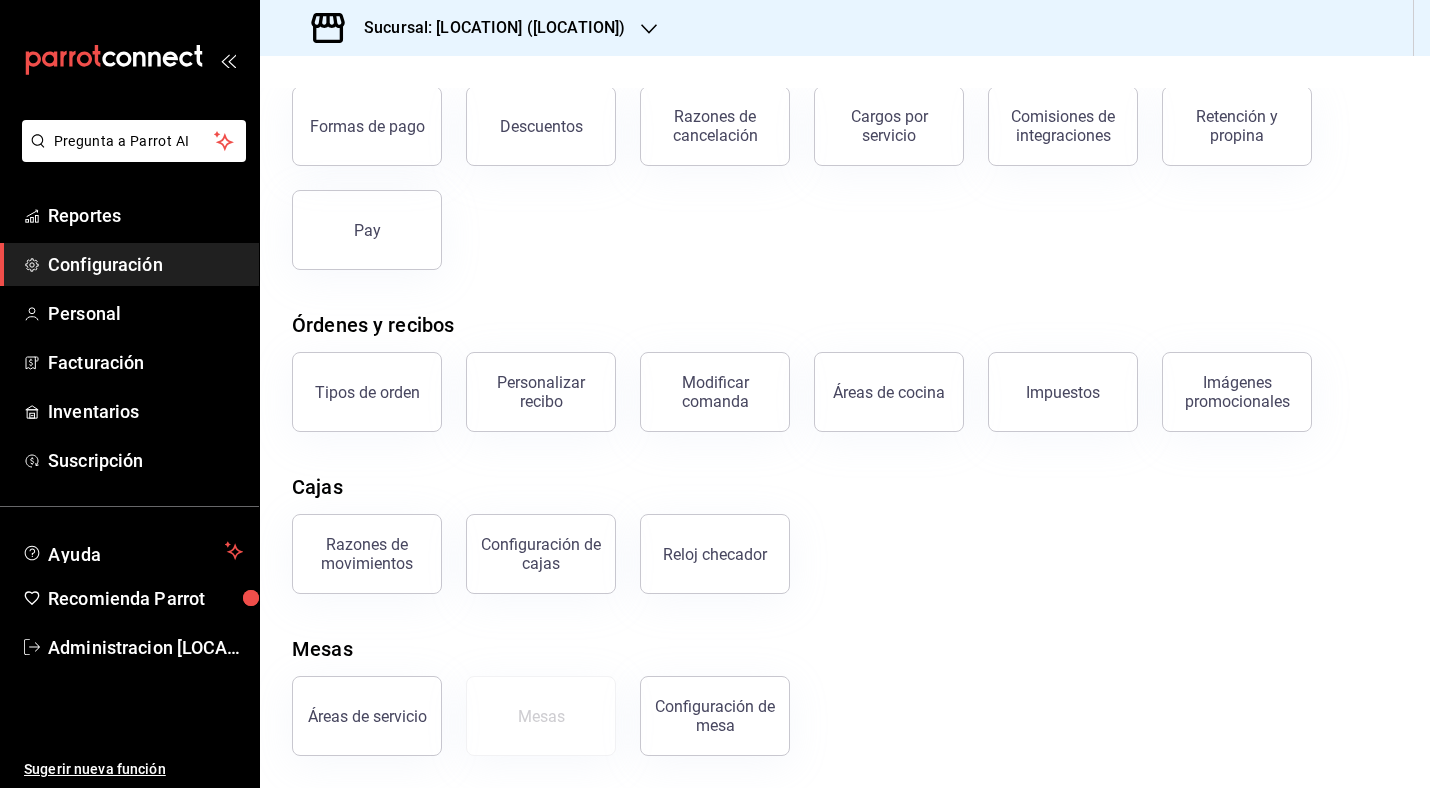 scroll, scrollTop: 6, scrollLeft: 0, axis: vertical 